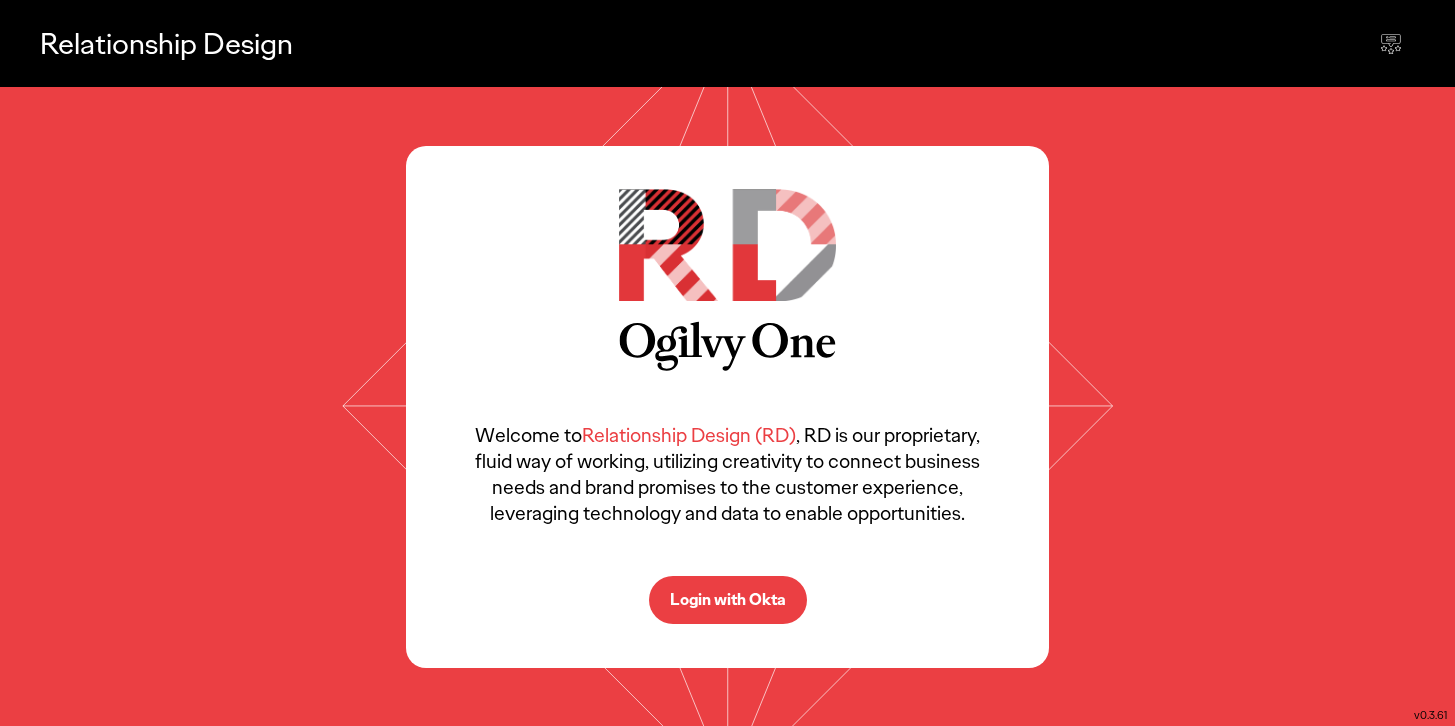 scroll, scrollTop: 0, scrollLeft: 0, axis: both 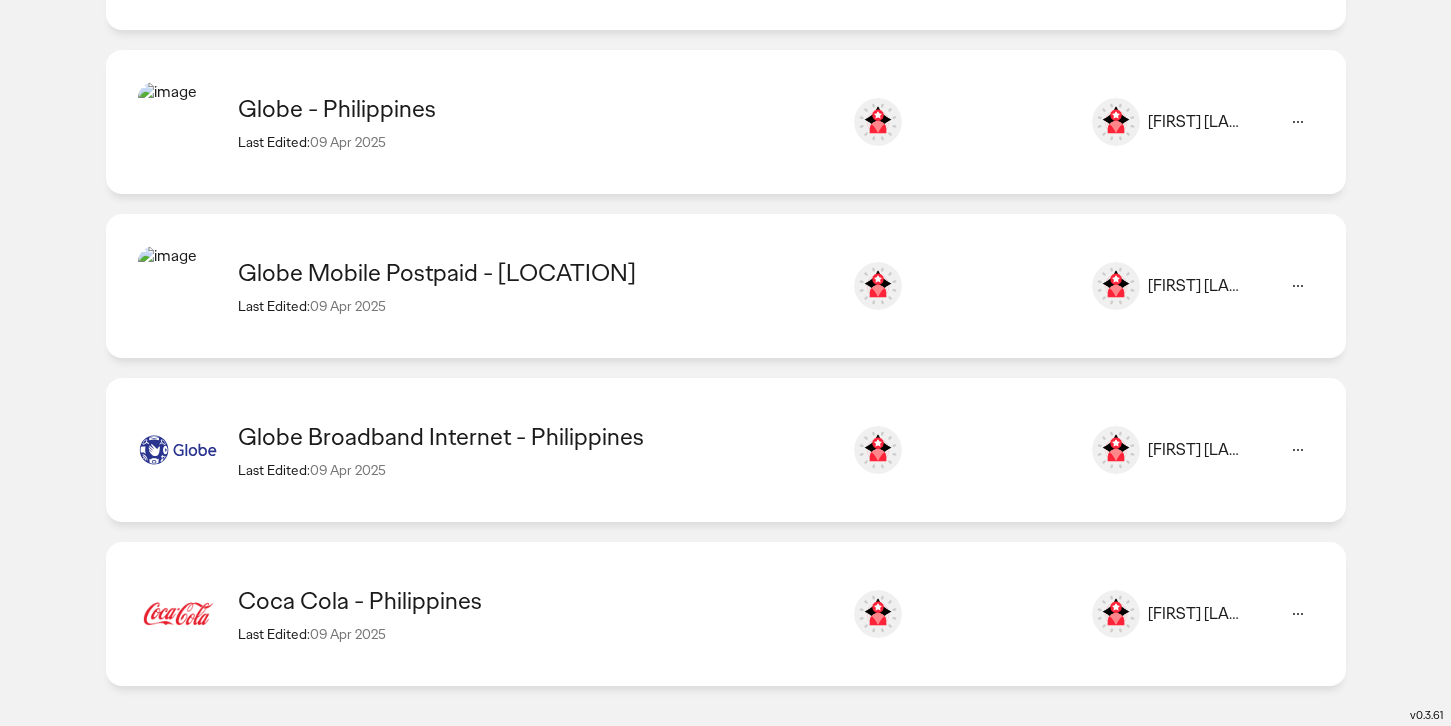 click on "Coca Cola - Philippines" at bounding box center (535, 600) 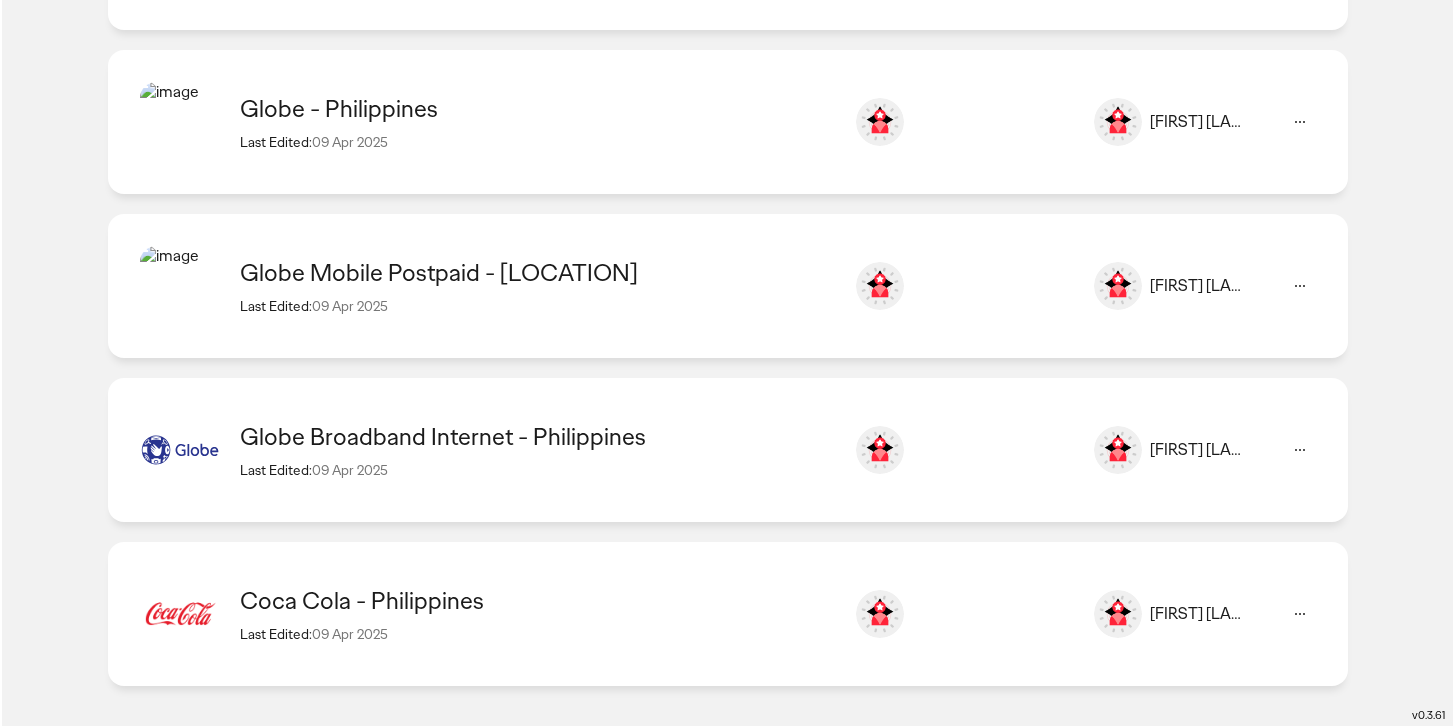scroll, scrollTop: 0, scrollLeft: 0, axis: both 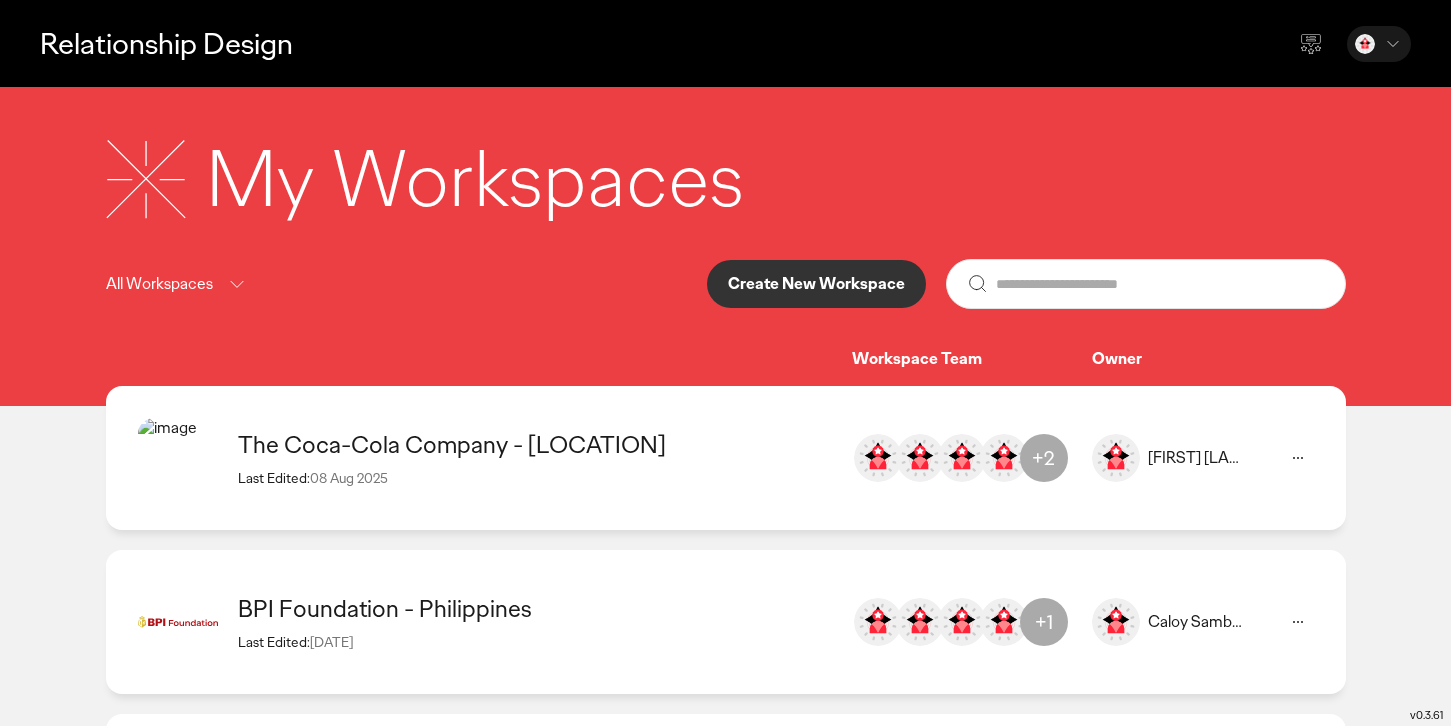 click 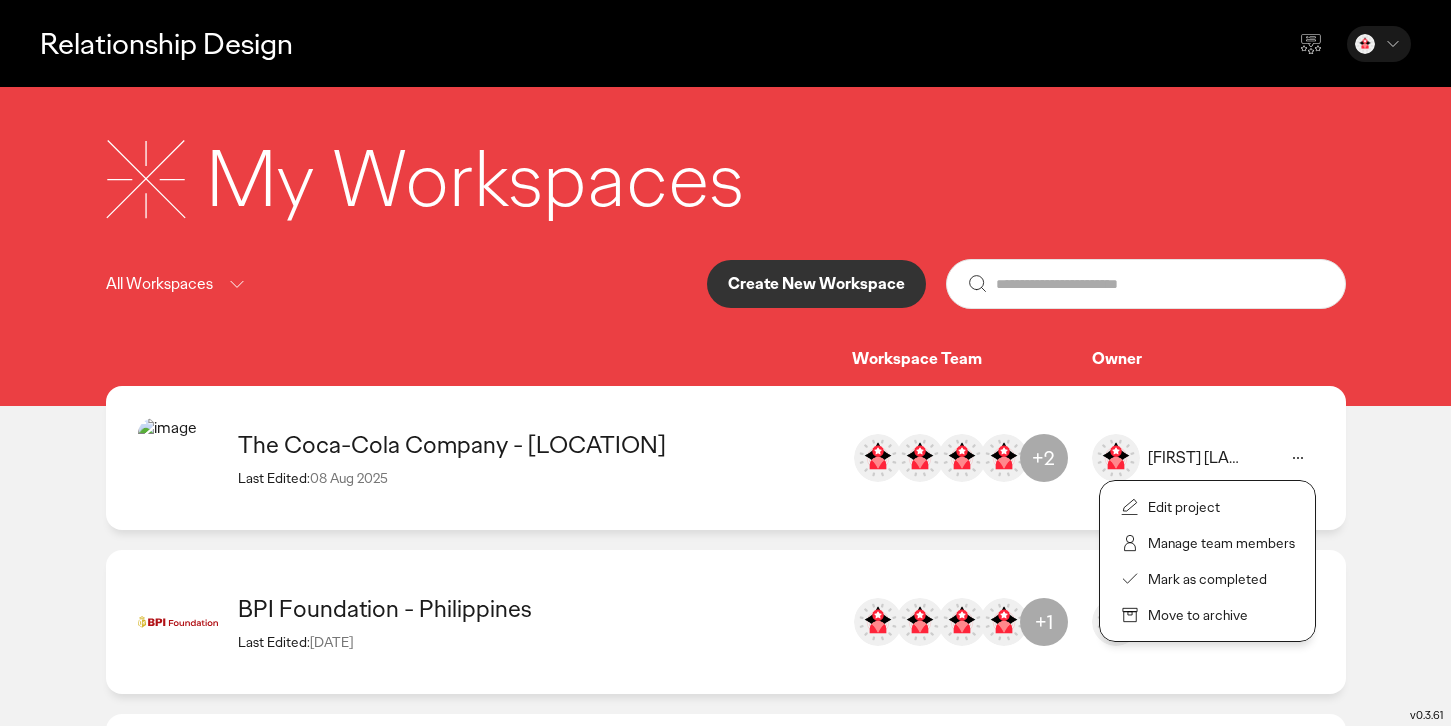 click on "Edit project" 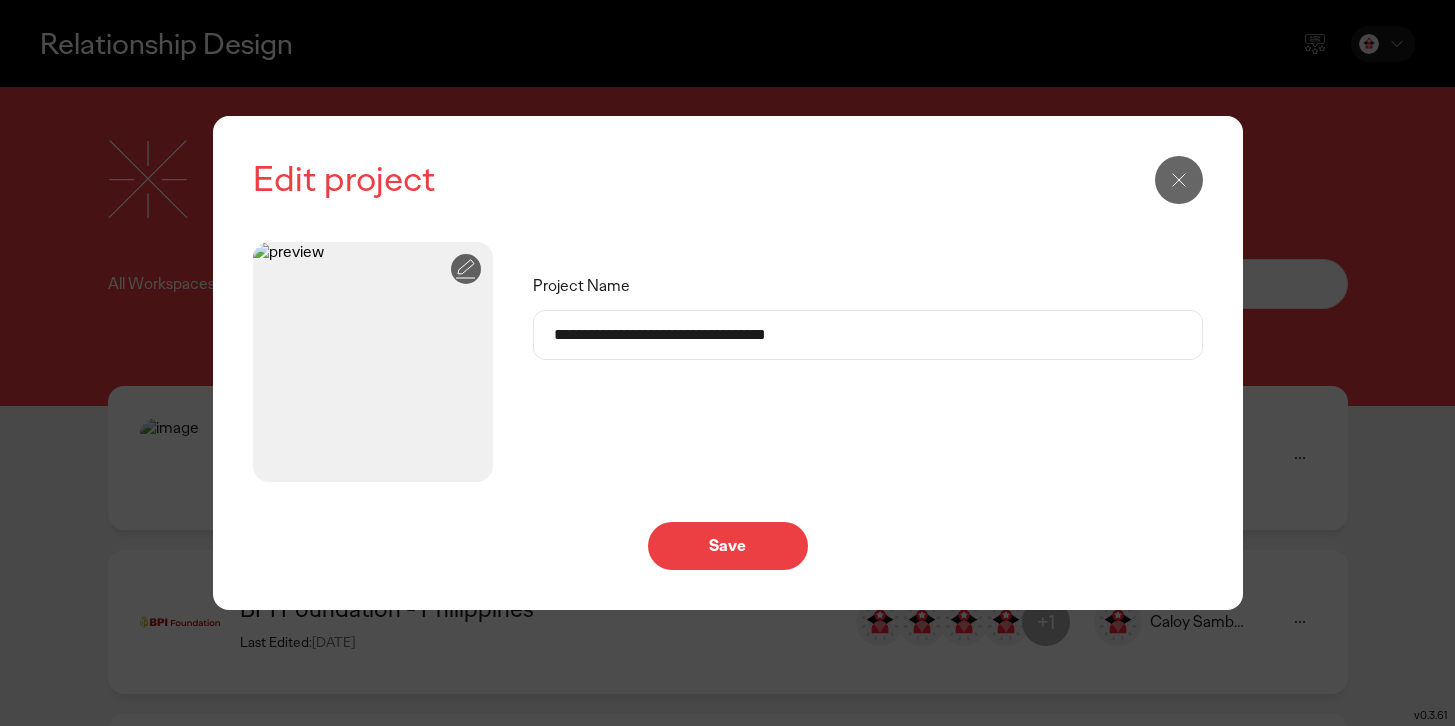 click 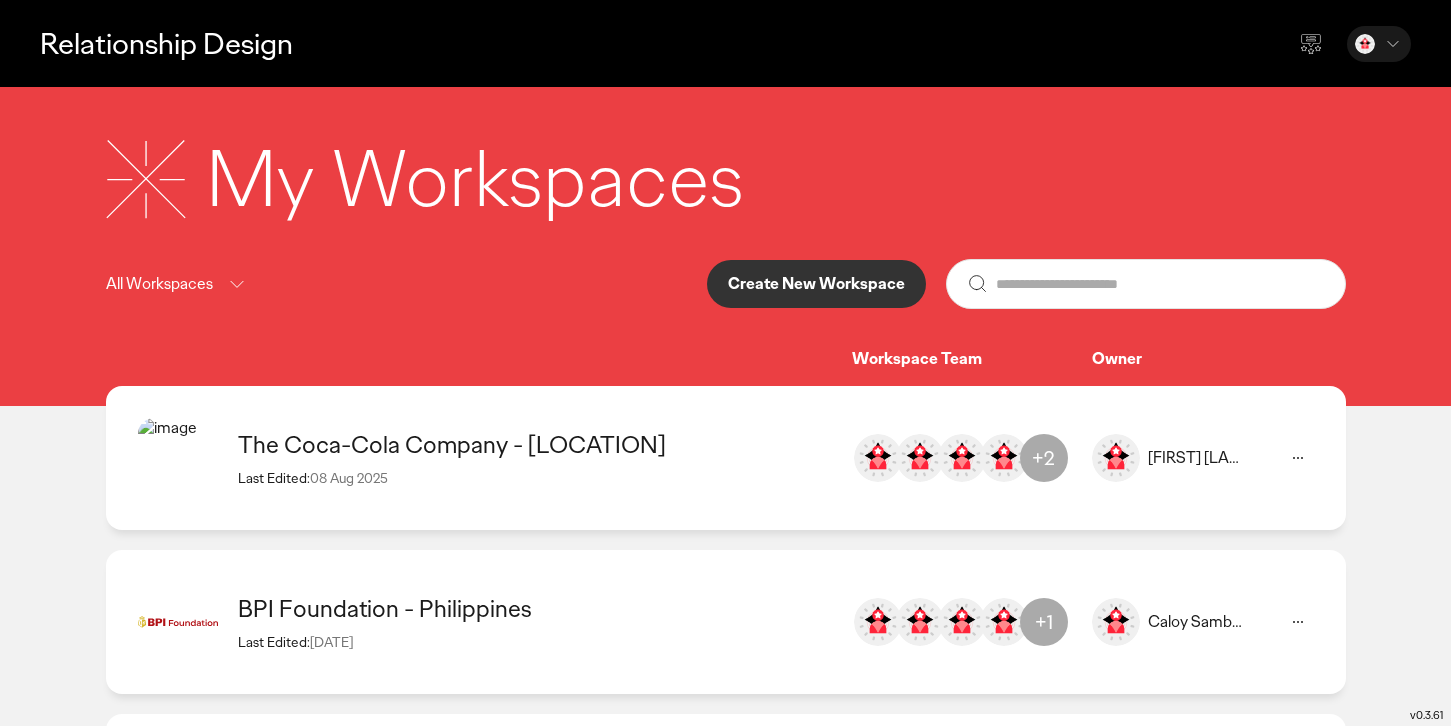 click 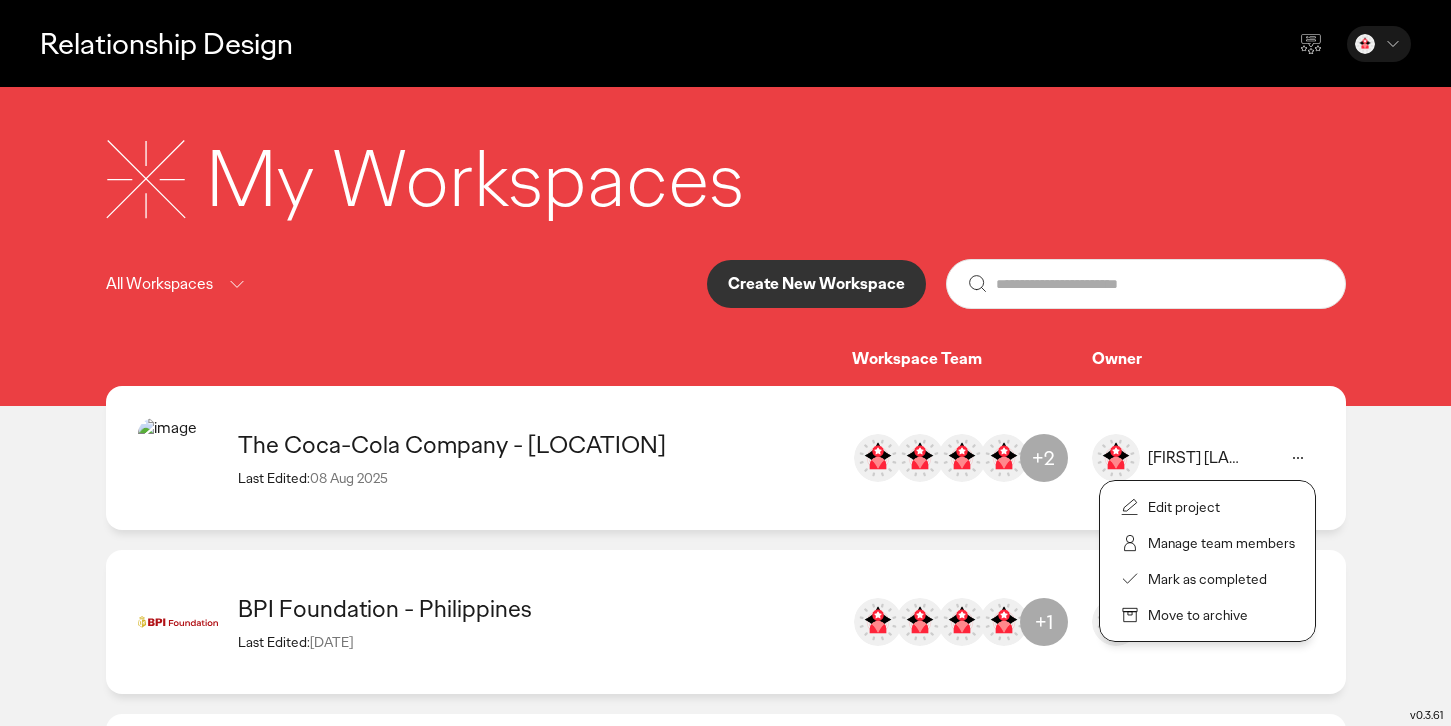 click on "Edit project" 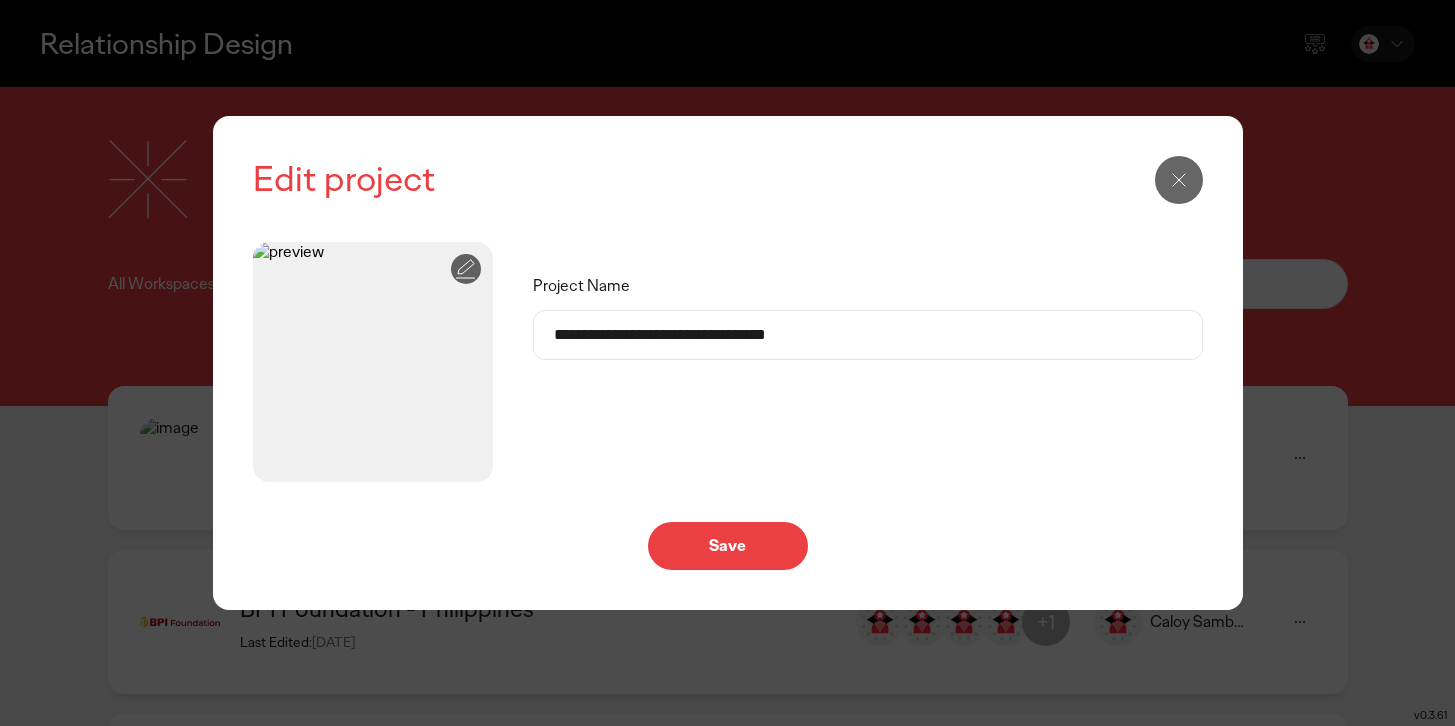 drag, startPoint x: 858, startPoint y: 333, endPoint x: 479, endPoint y: 333, distance: 379 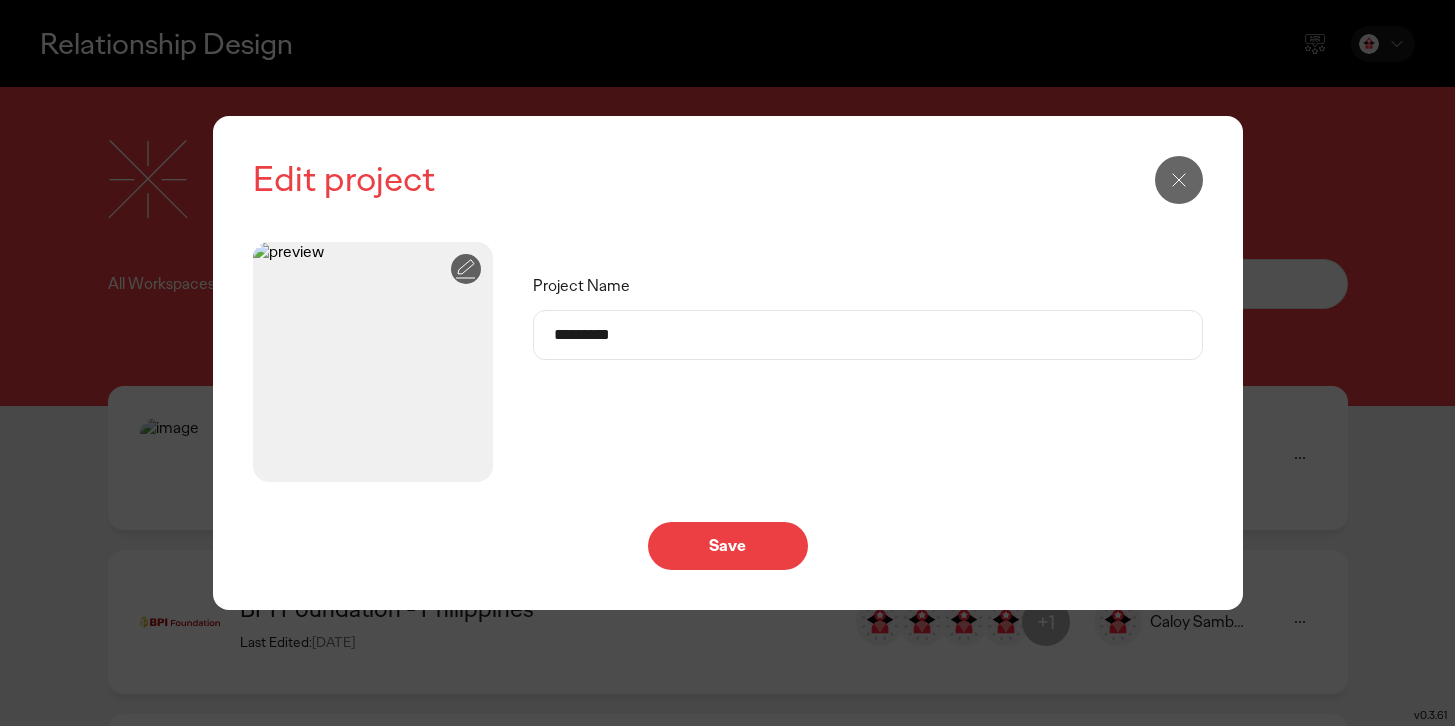 type on "*********" 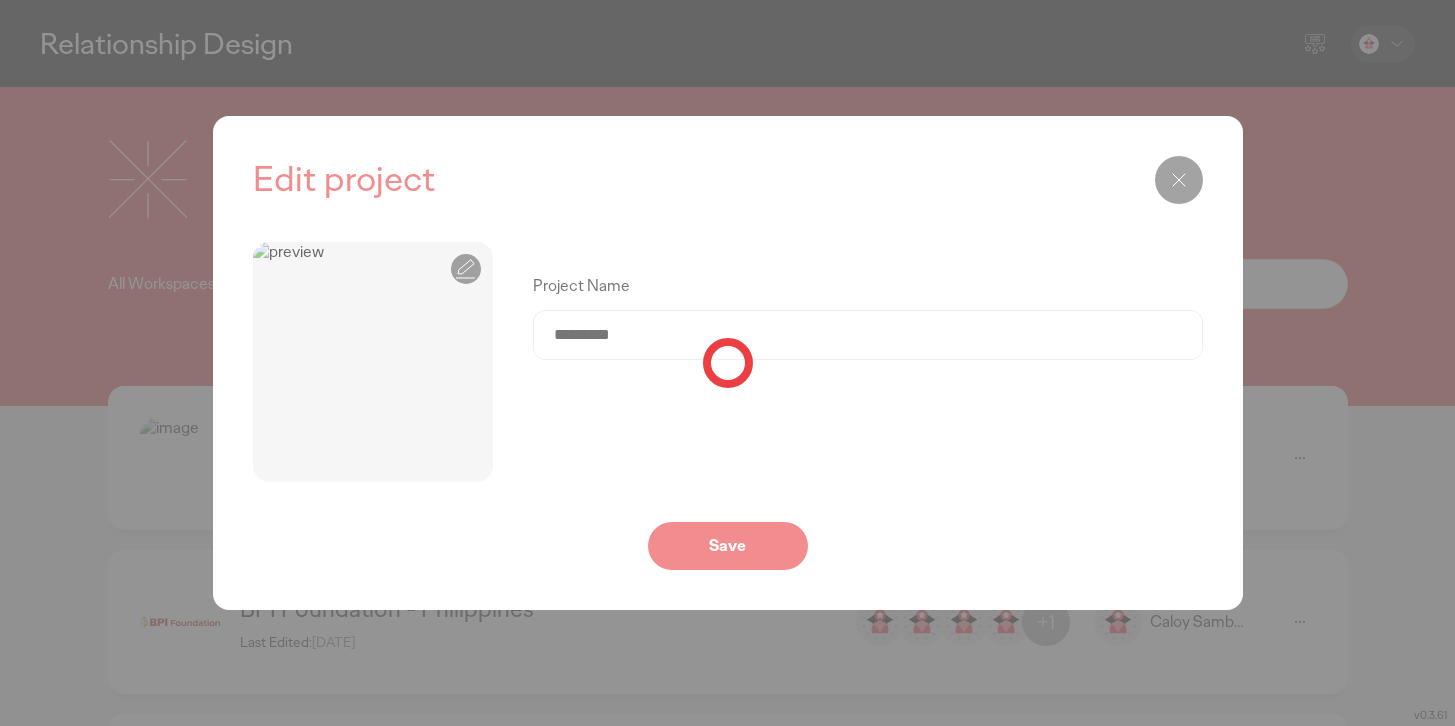 click 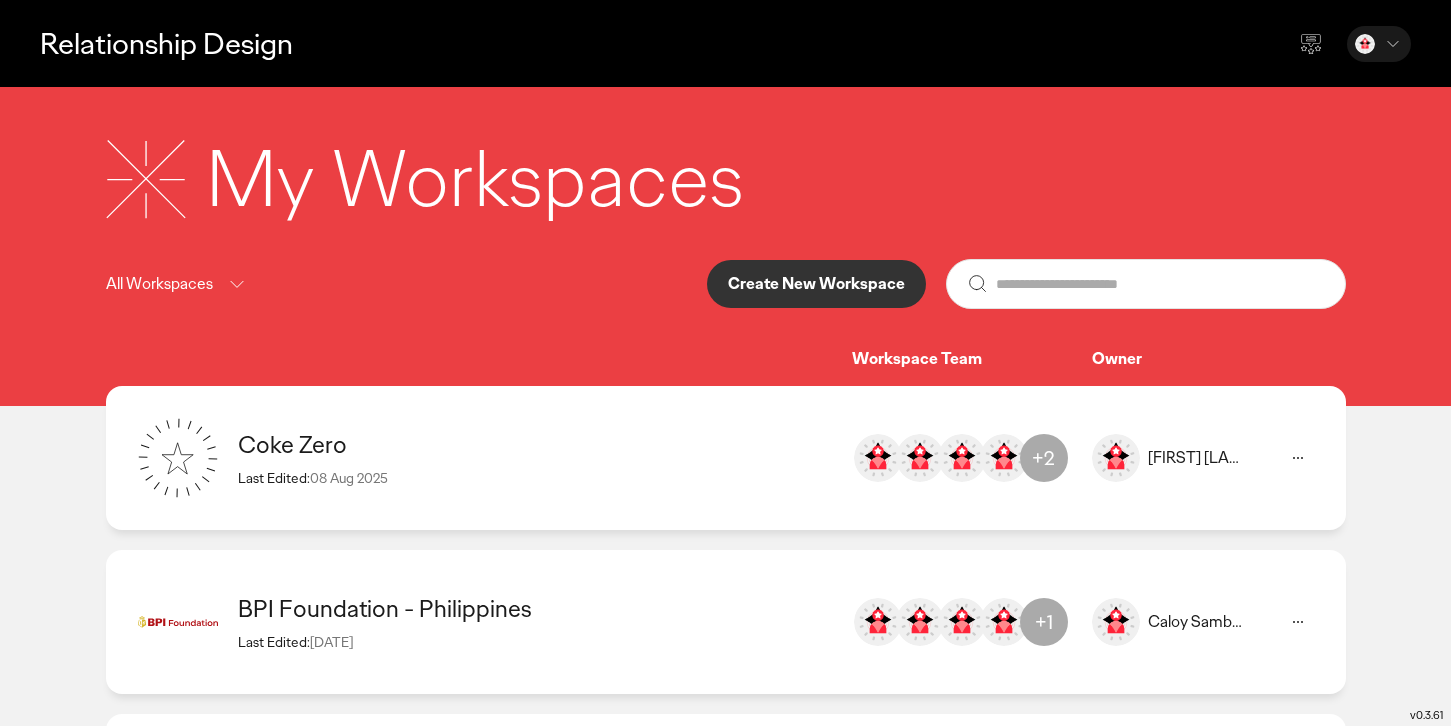 click on "Coke Zero" at bounding box center [535, 444] 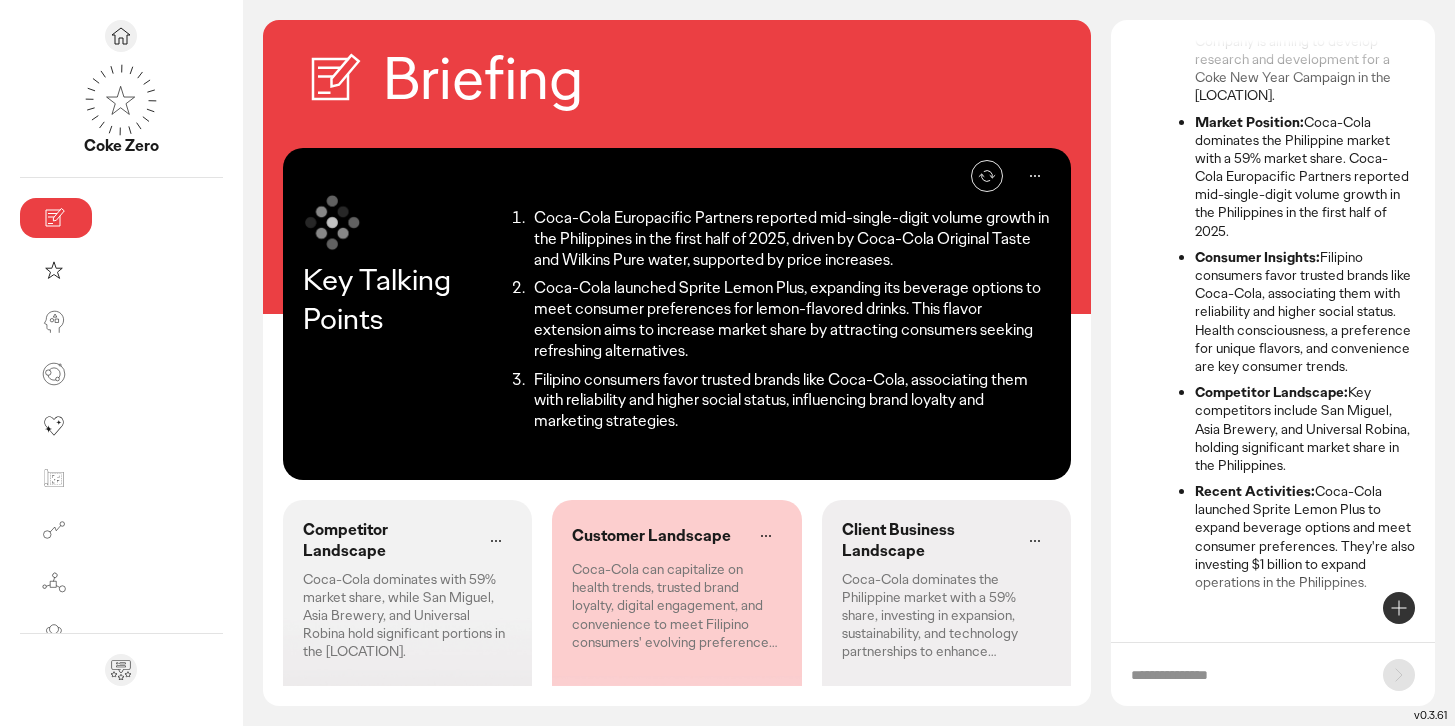 scroll, scrollTop: 202, scrollLeft: 0, axis: vertical 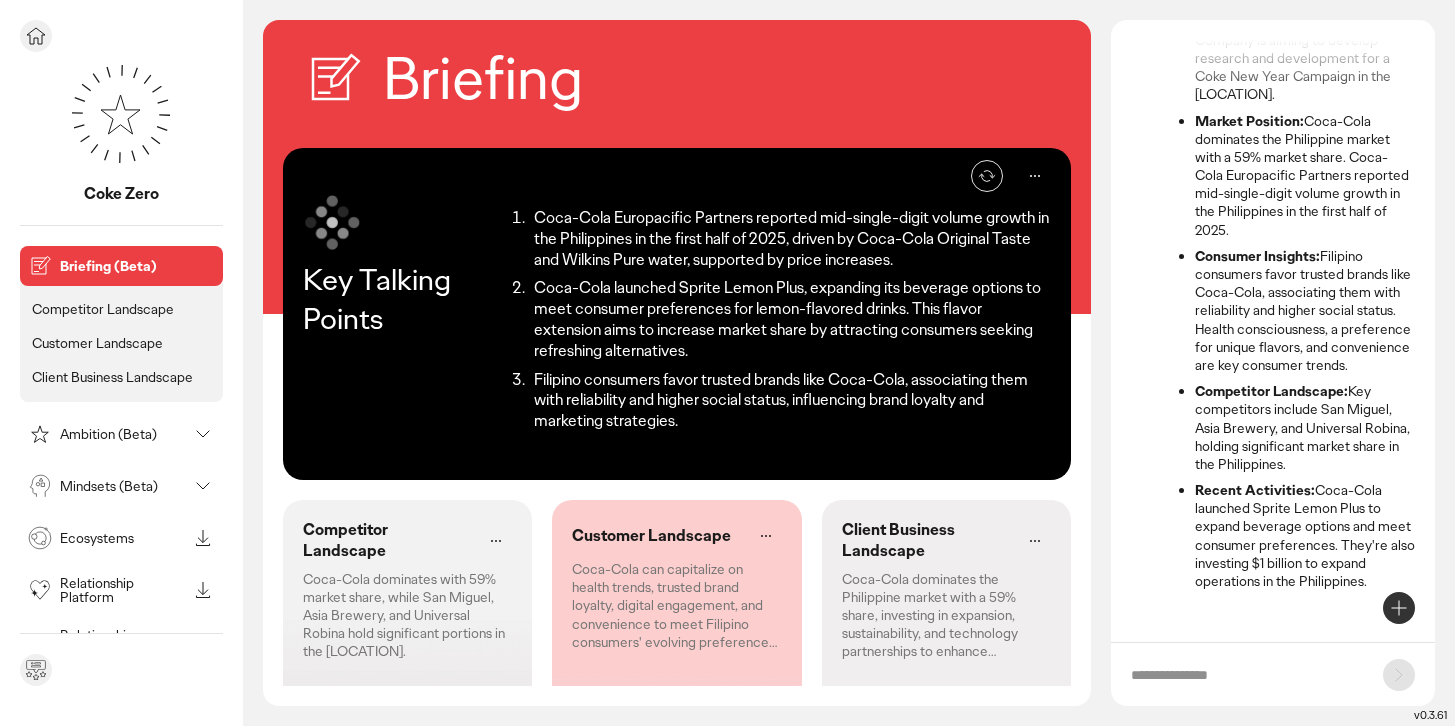 click on "Client Business Landscape" at bounding box center [112, 377] 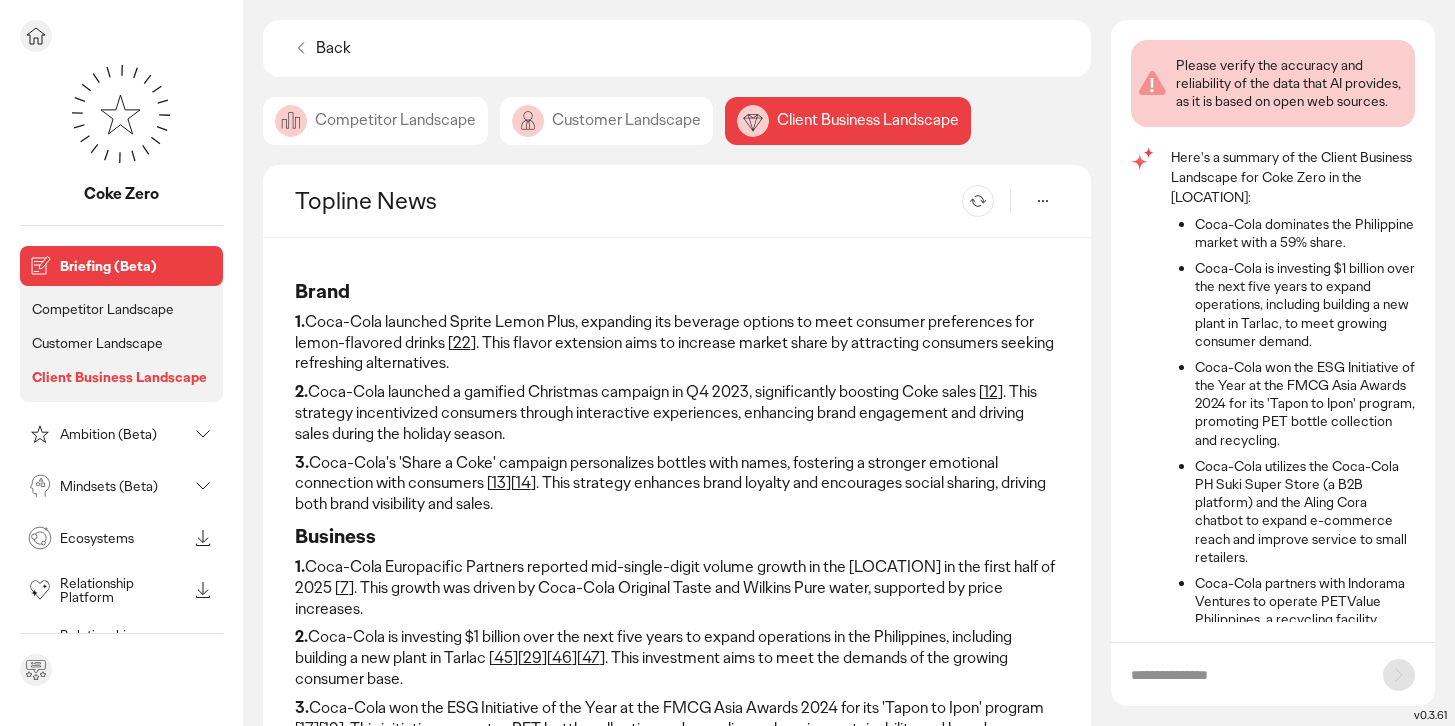 scroll, scrollTop: 75, scrollLeft: 0, axis: vertical 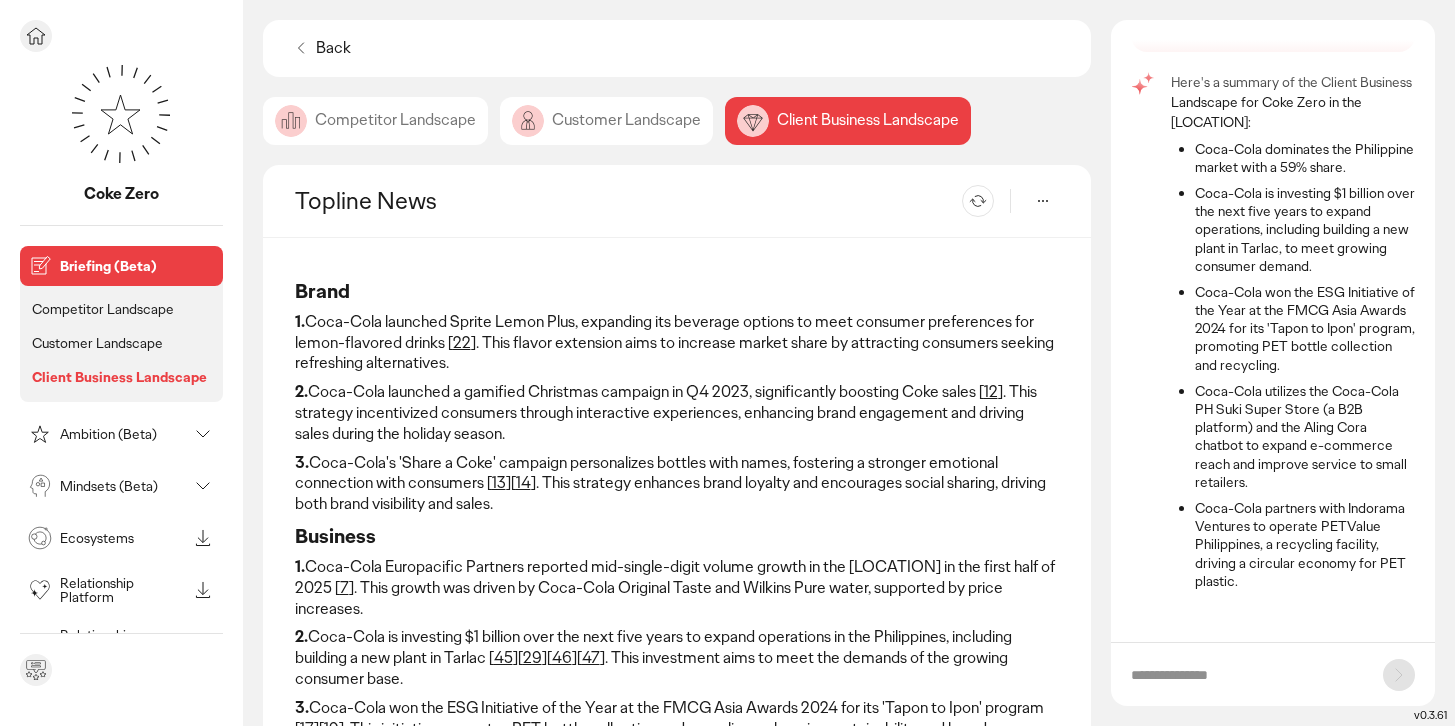 click on "Customer Landscape" at bounding box center (97, 343) 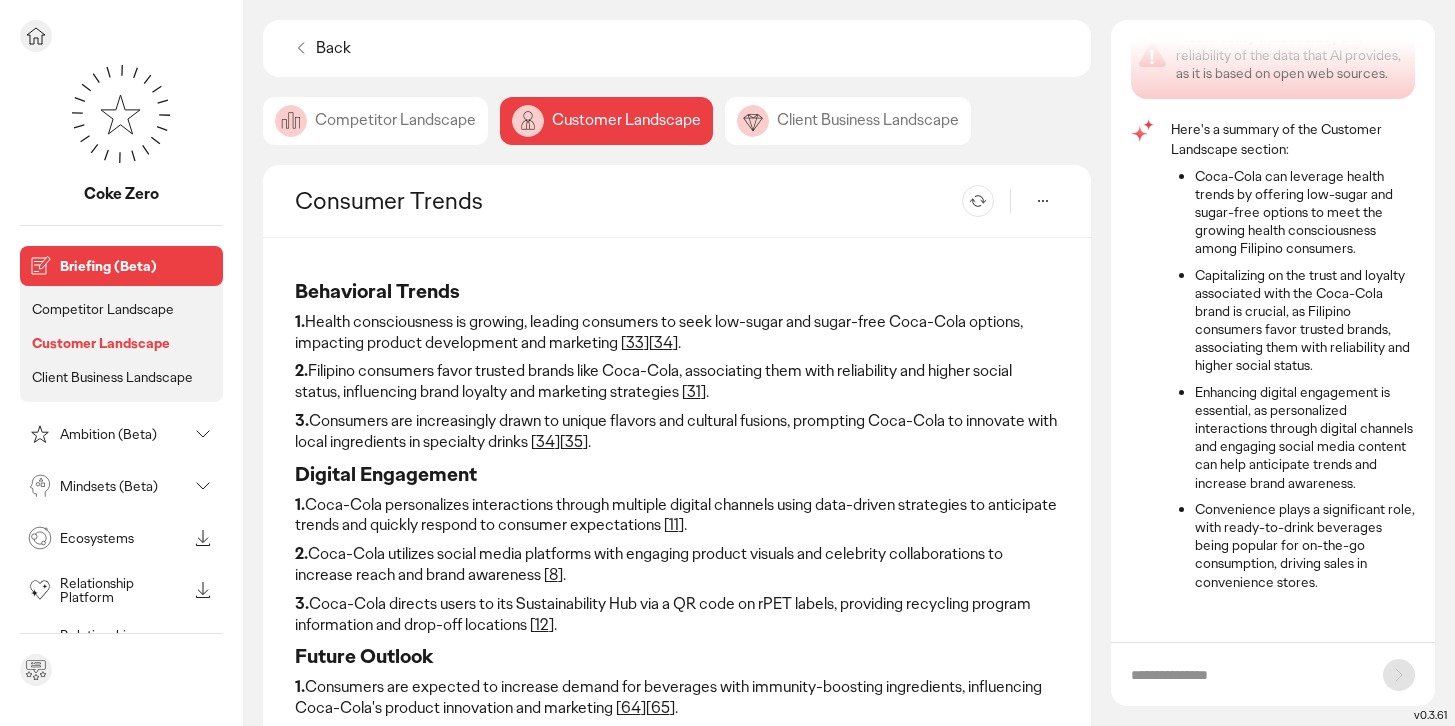 scroll, scrollTop: 29, scrollLeft: 0, axis: vertical 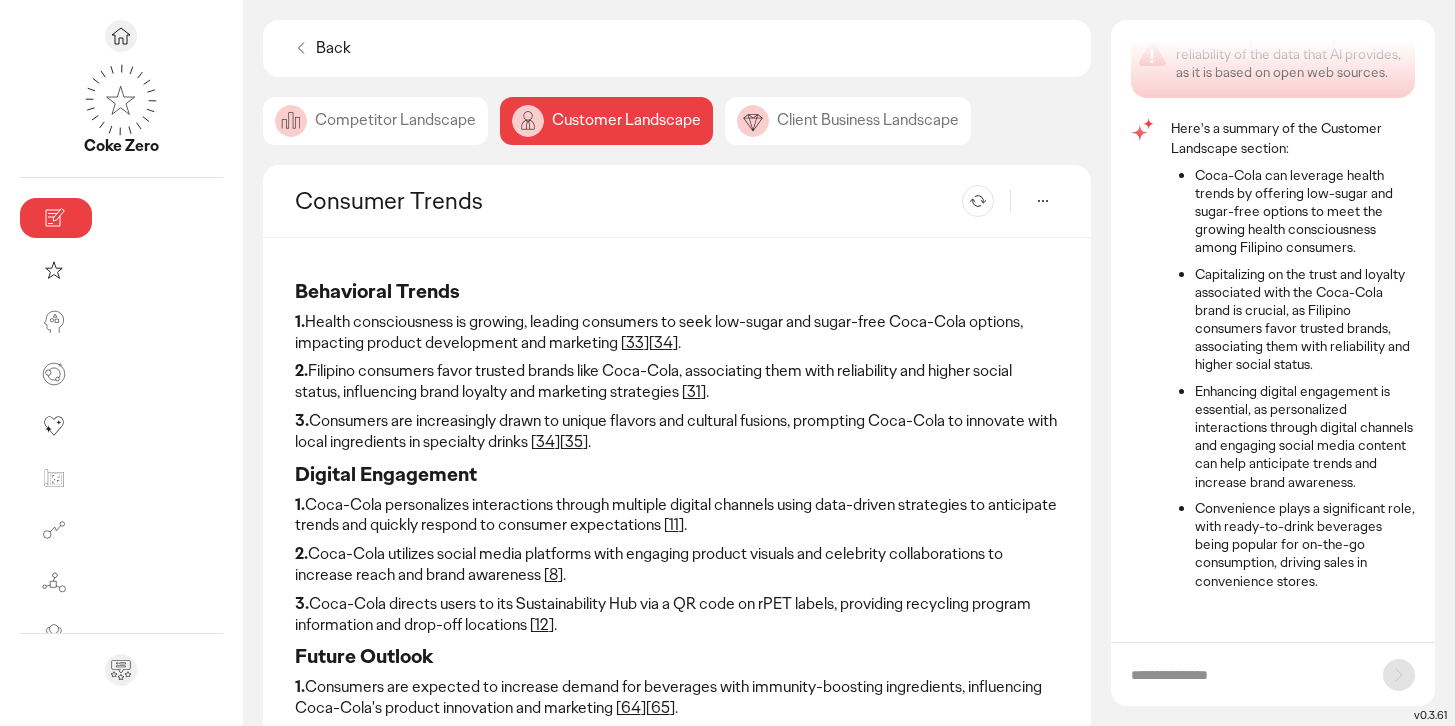 click on "Competitor Landscape" 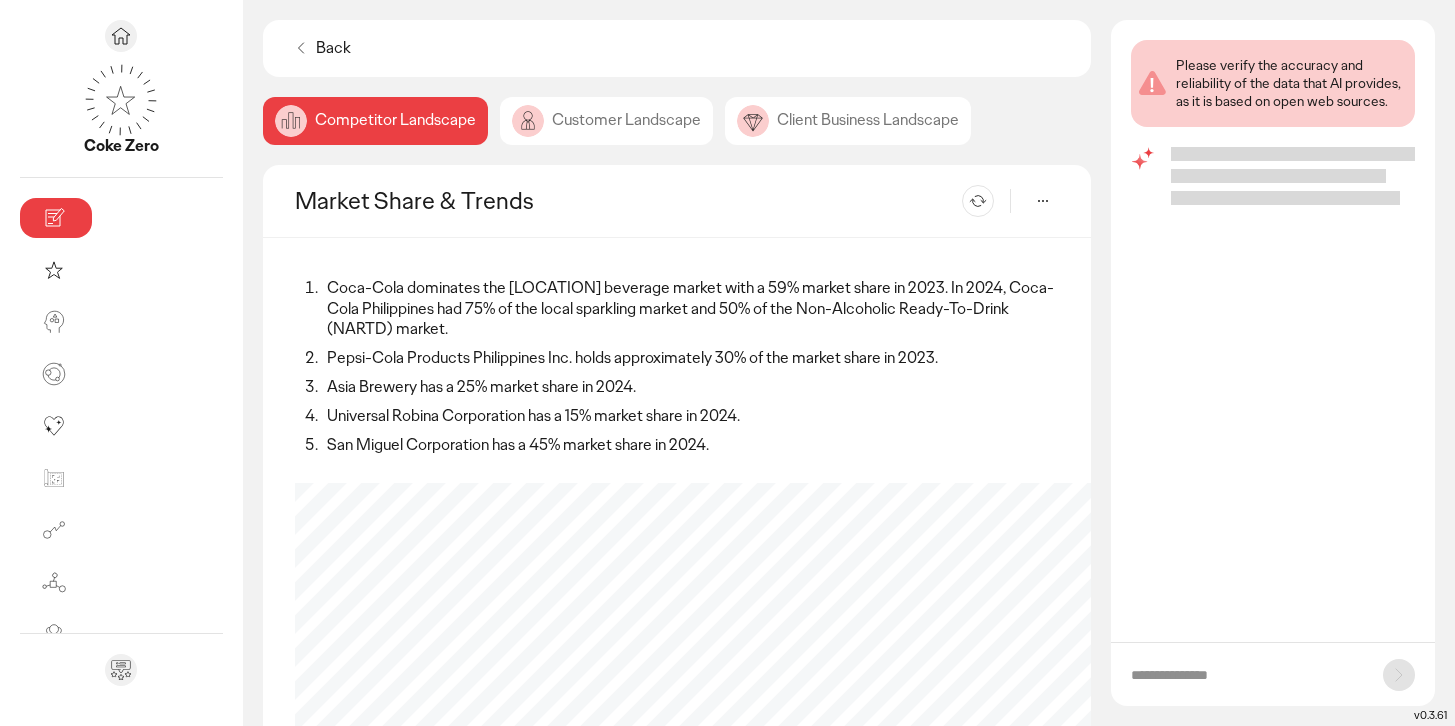 scroll, scrollTop: 0, scrollLeft: 0, axis: both 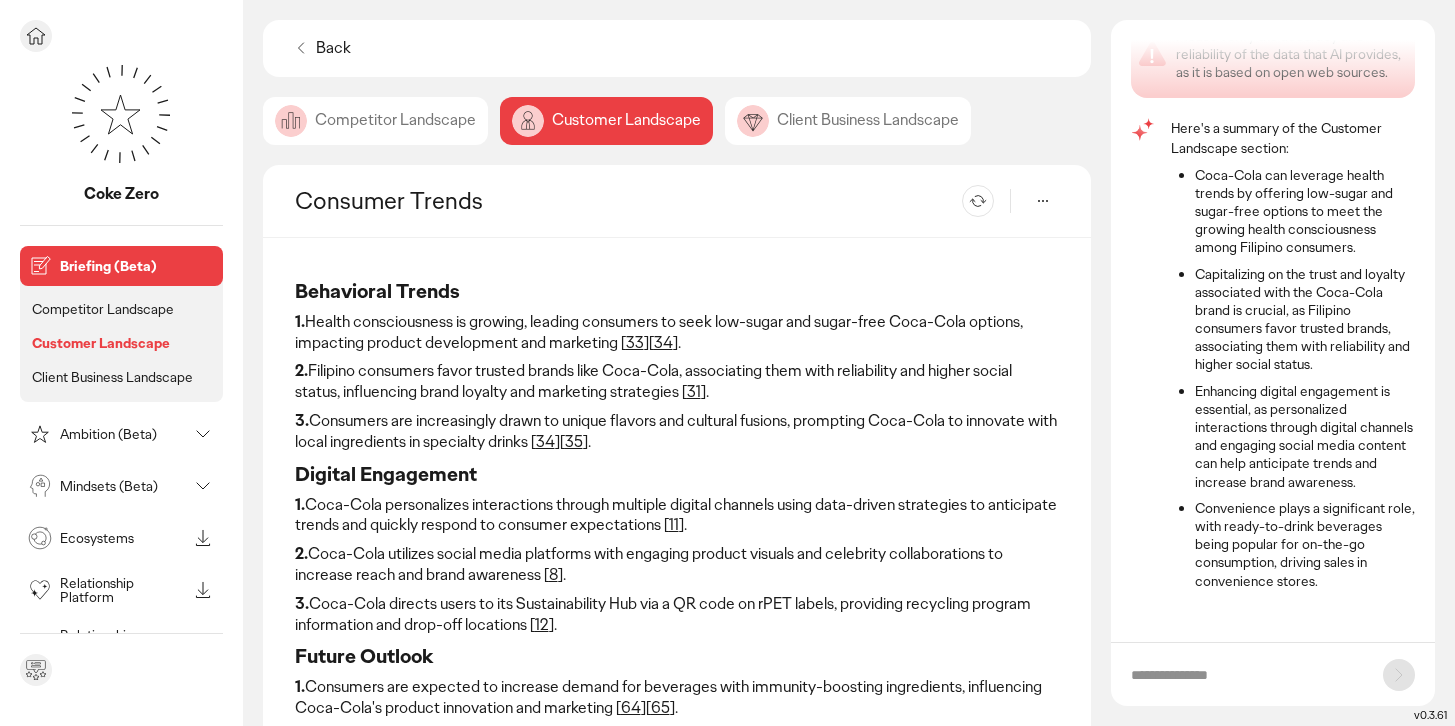 click 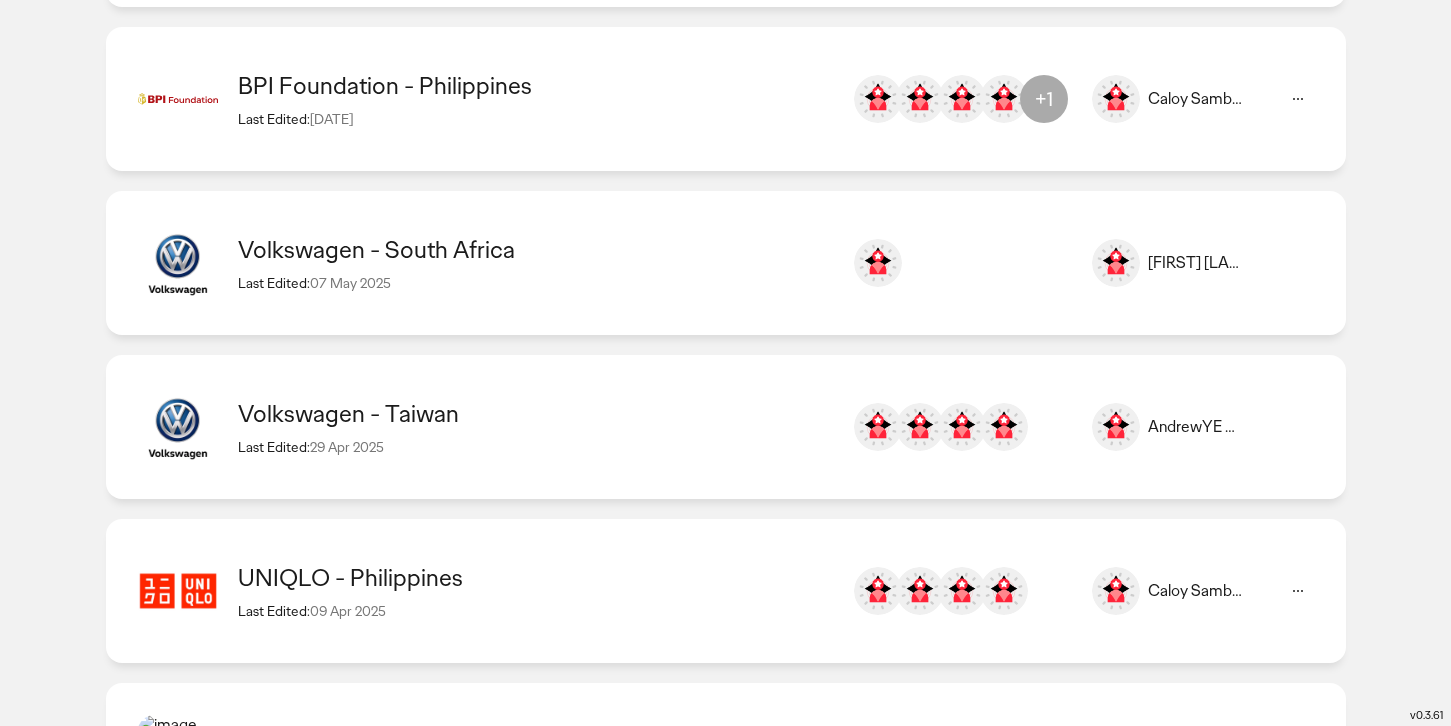 scroll, scrollTop: 516, scrollLeft: 0, axis: vertical 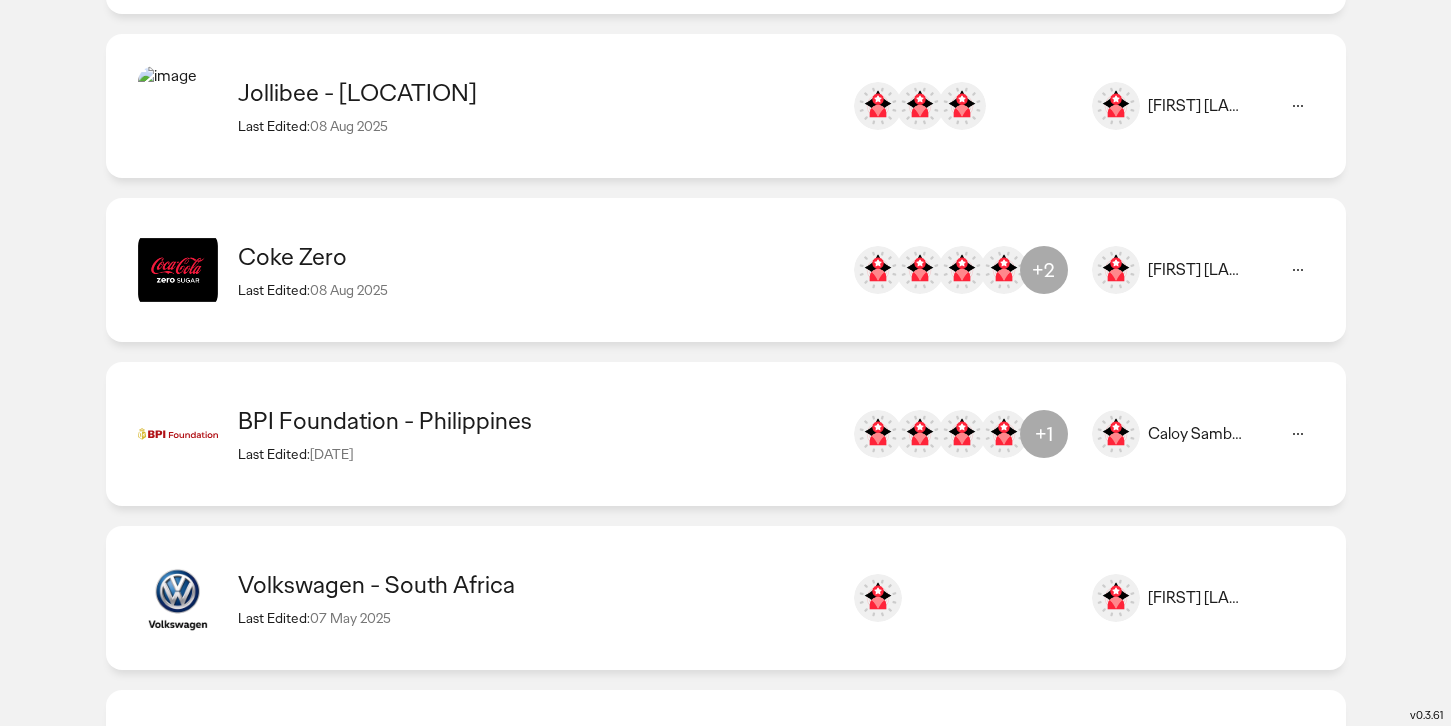 click on "Coke Zero" at bounding box center (535, 256) 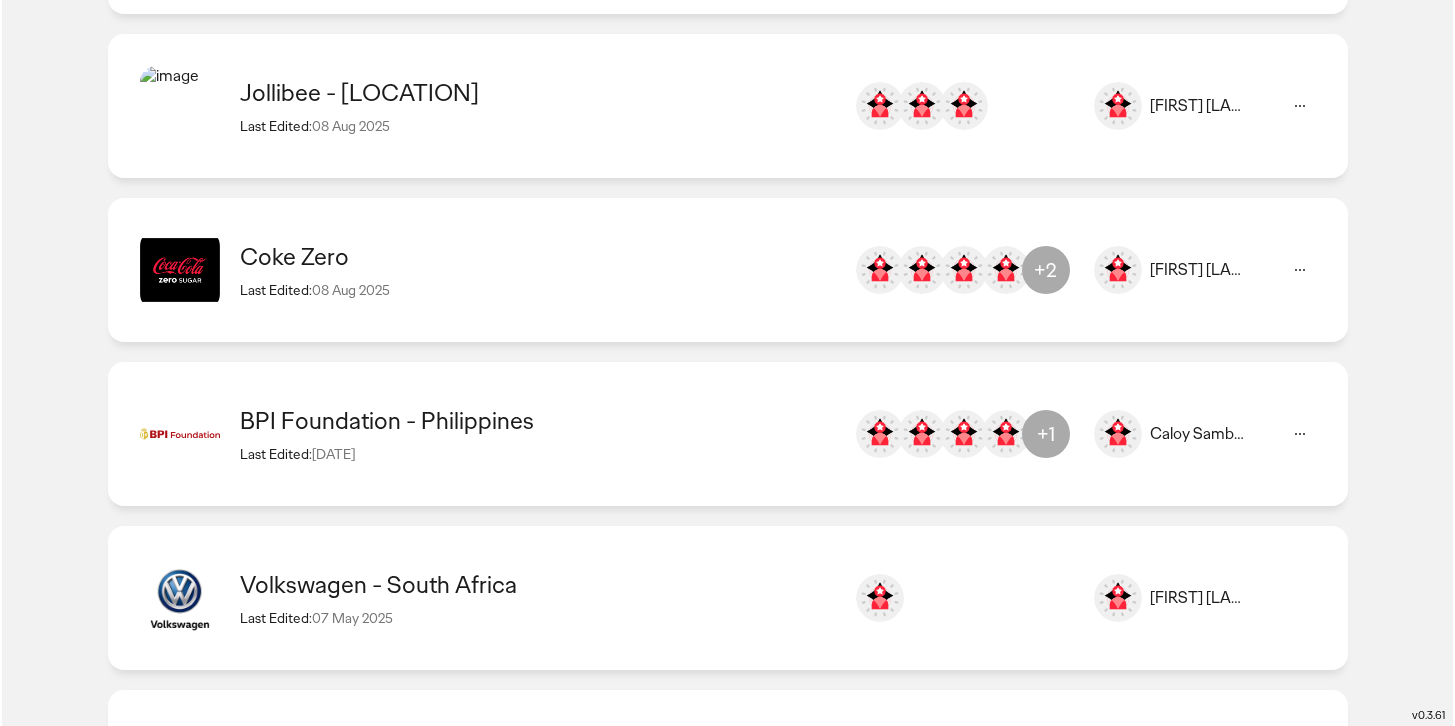 scroll, scrollTop: 0, scrollLeft: 0, axis: both 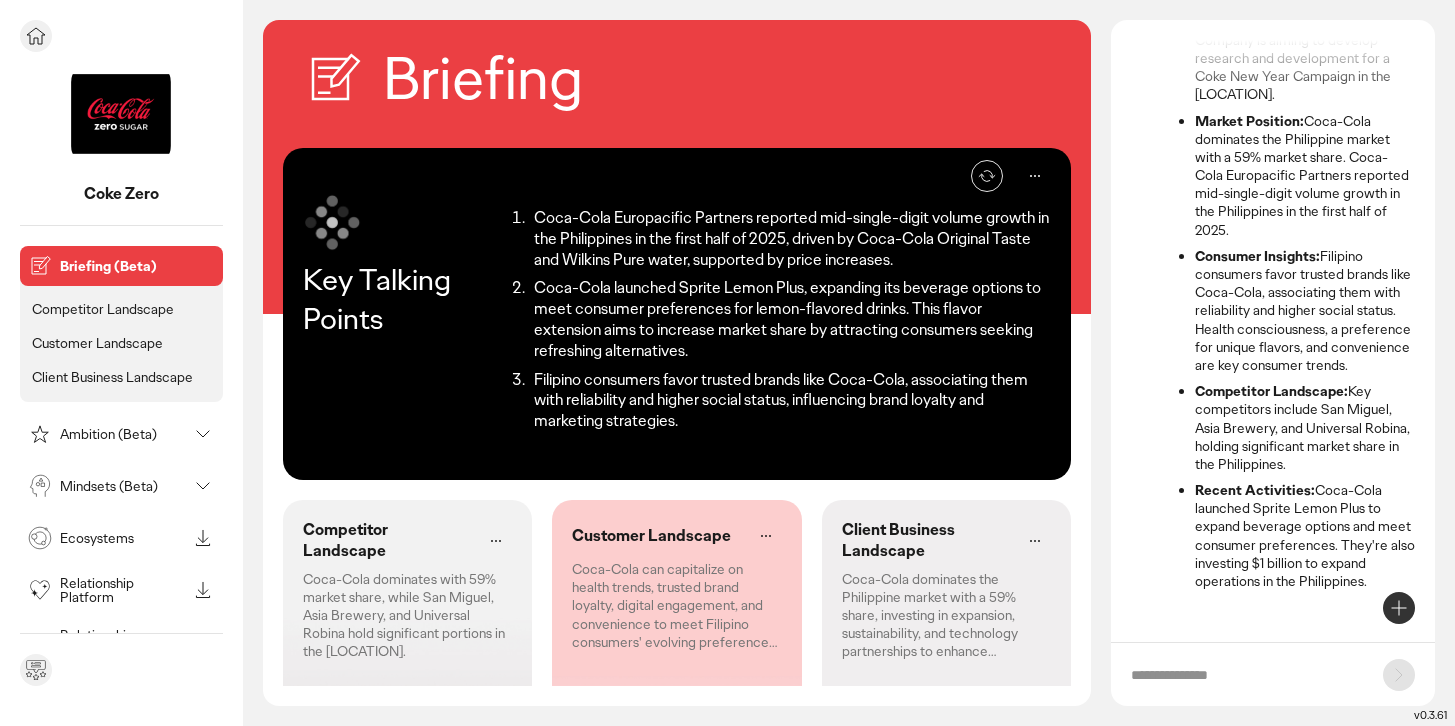 click 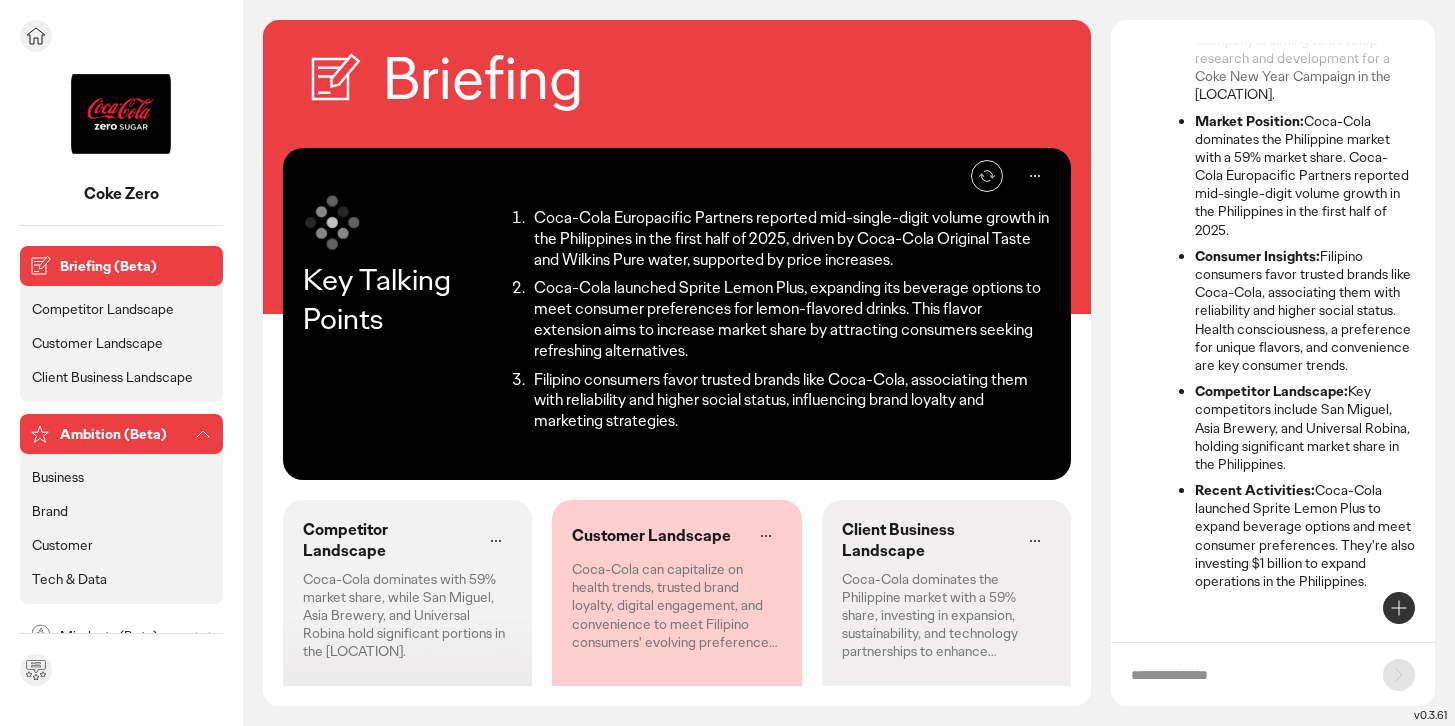 click on "Ambition (Beta)" at bounding box center [123, 434] 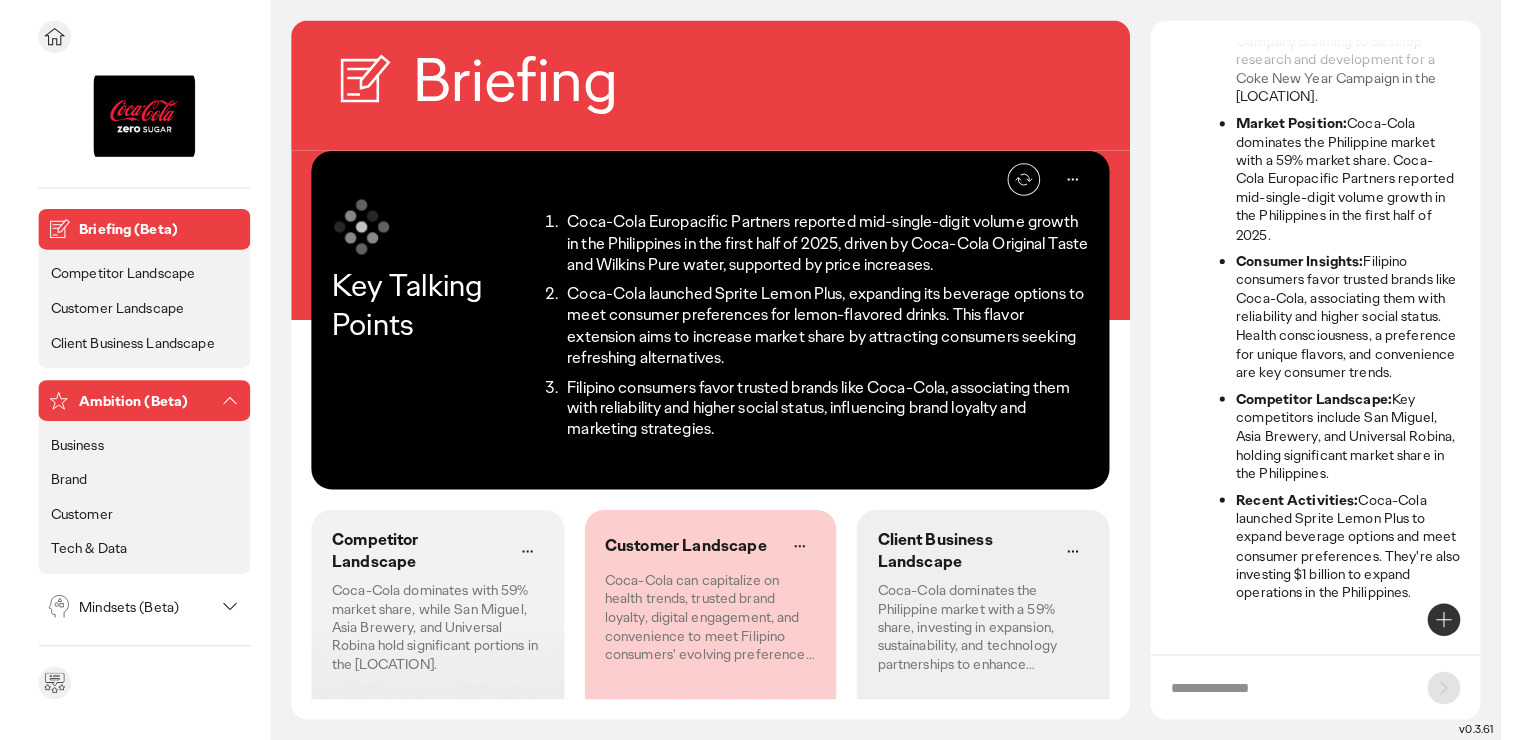 scroll, scrollTop: 0, scrollLeft: 0, axis: both 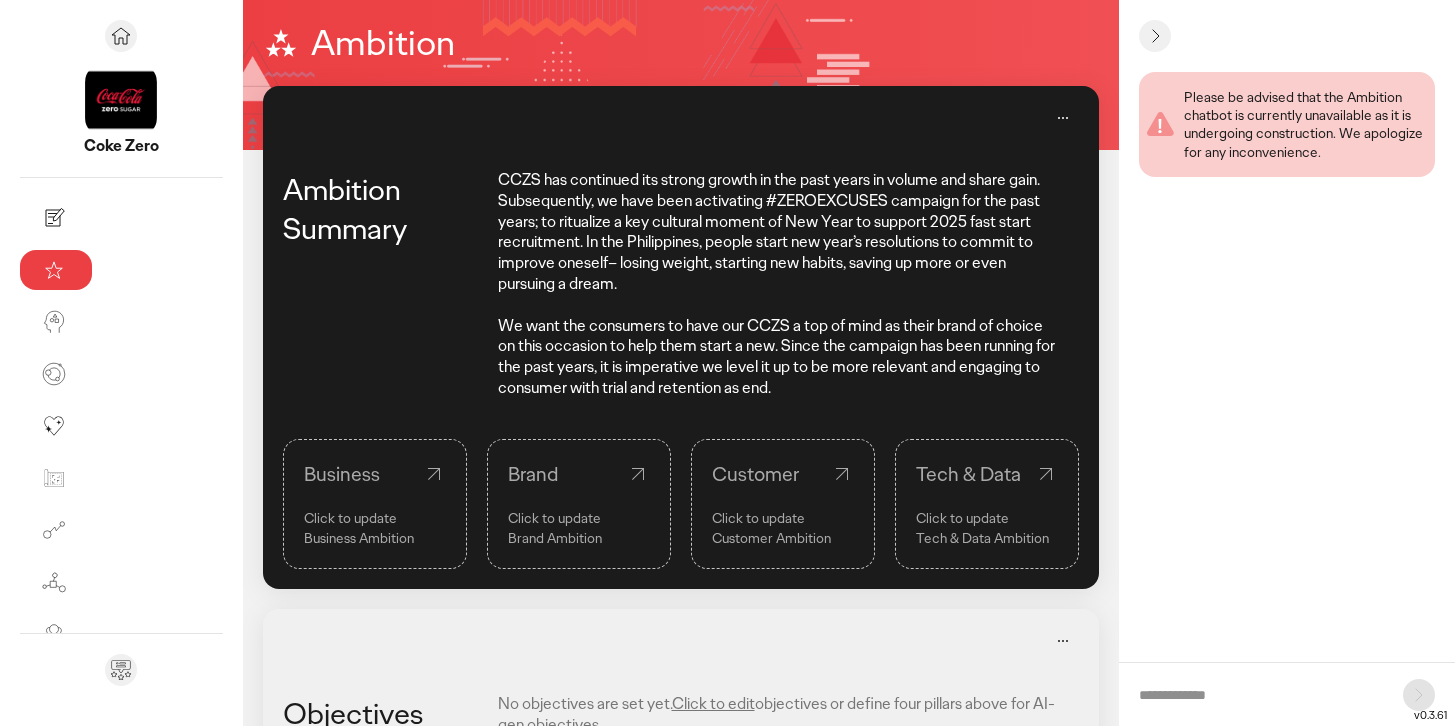 click 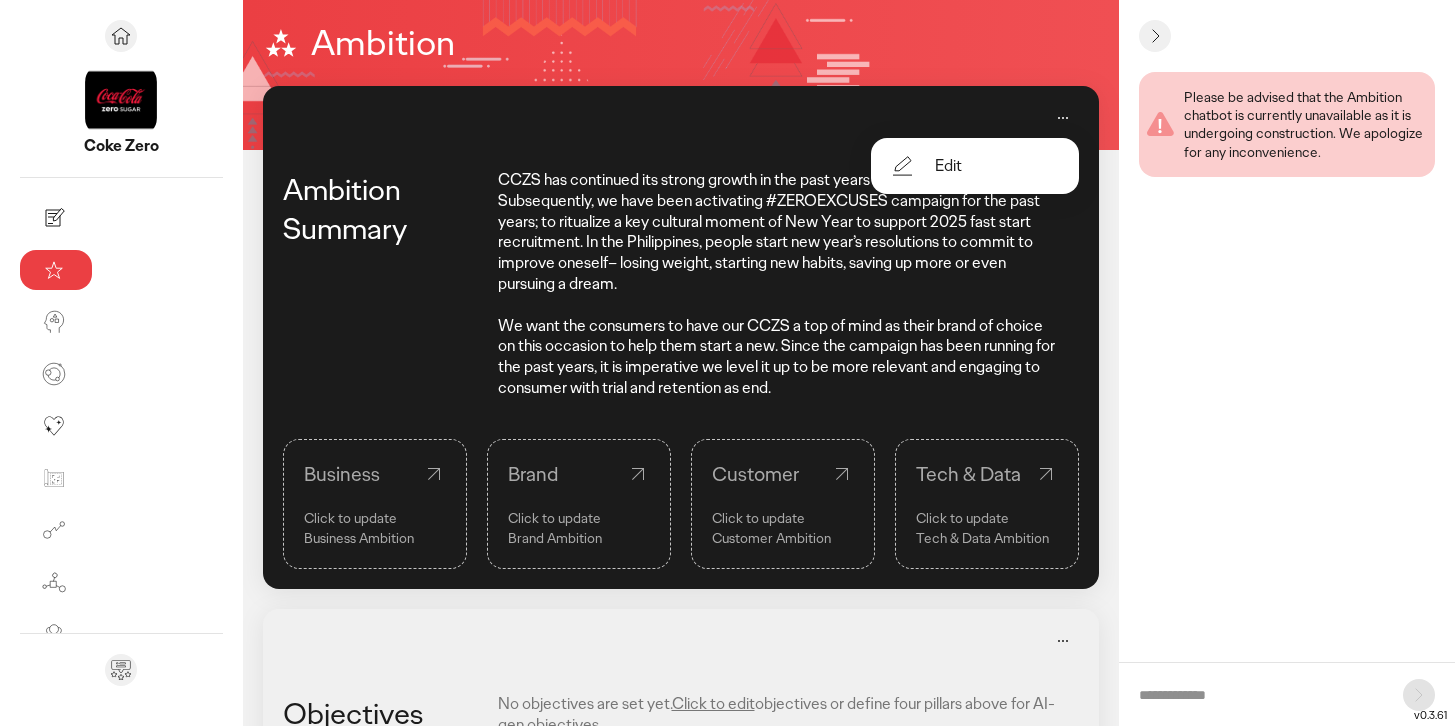 click on "Edit" at bounding box center (948, 166) 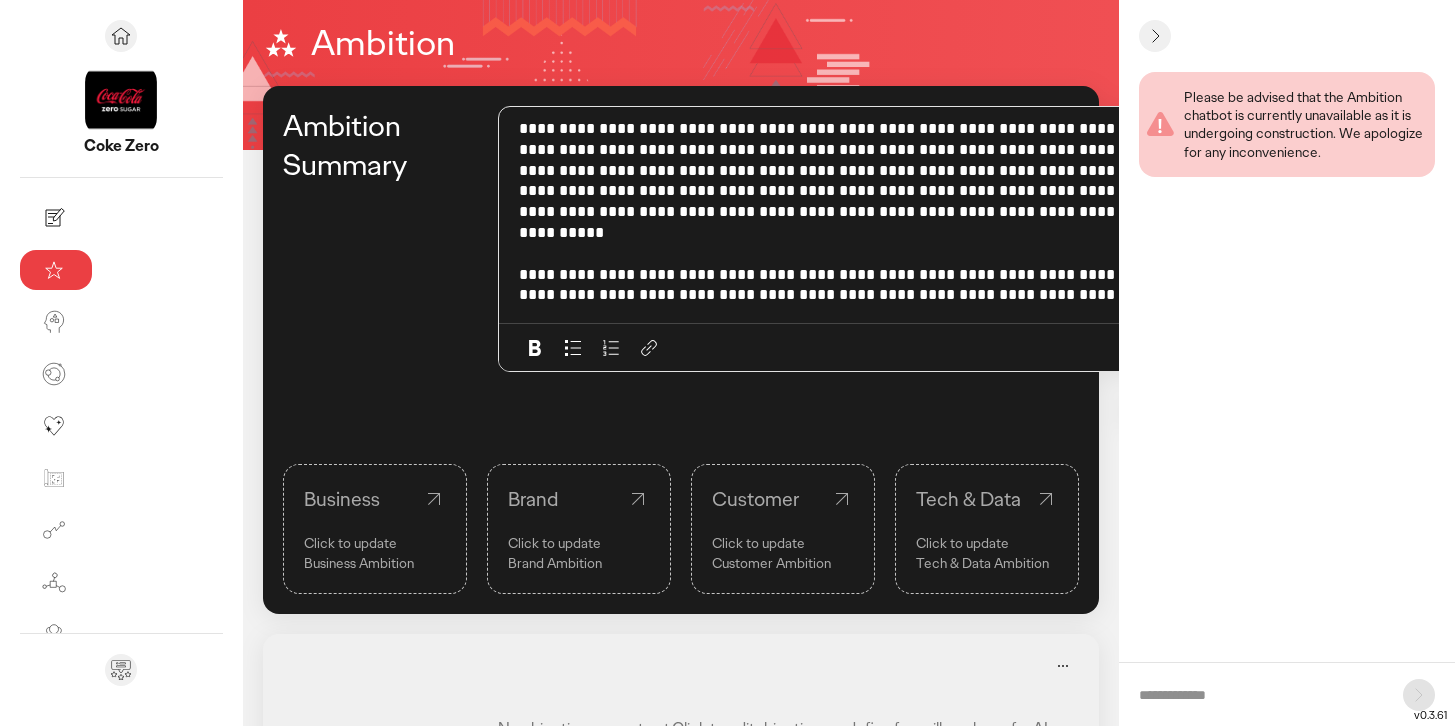 click on "**********" at bounding box center (852, 223) 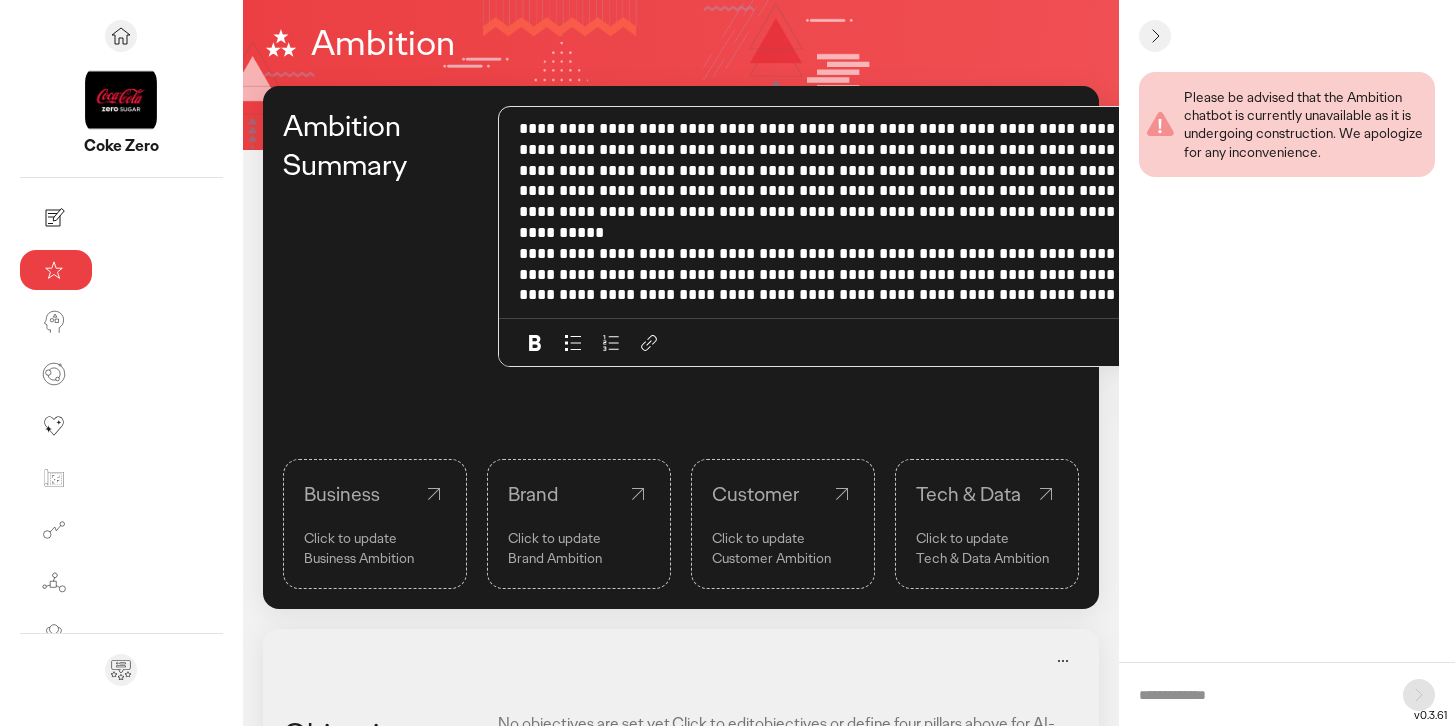 click 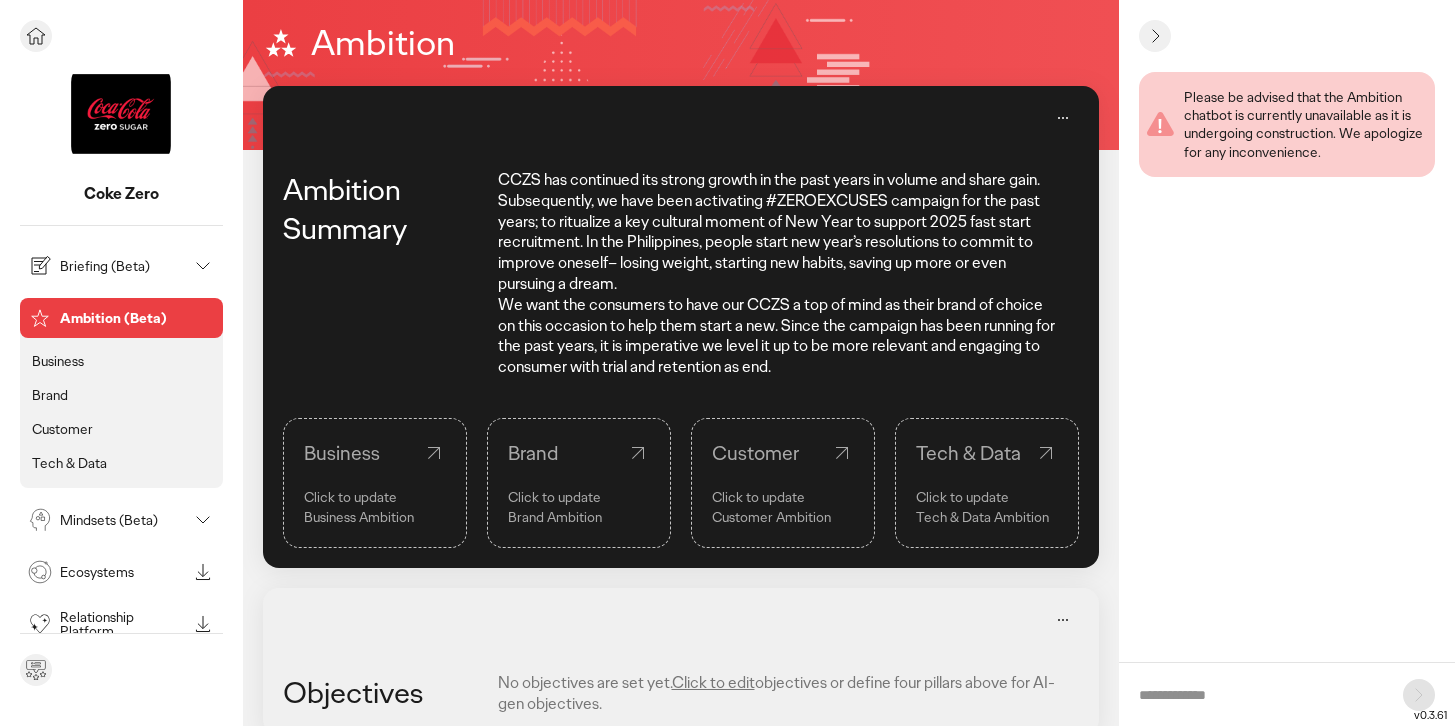 click on "Business" 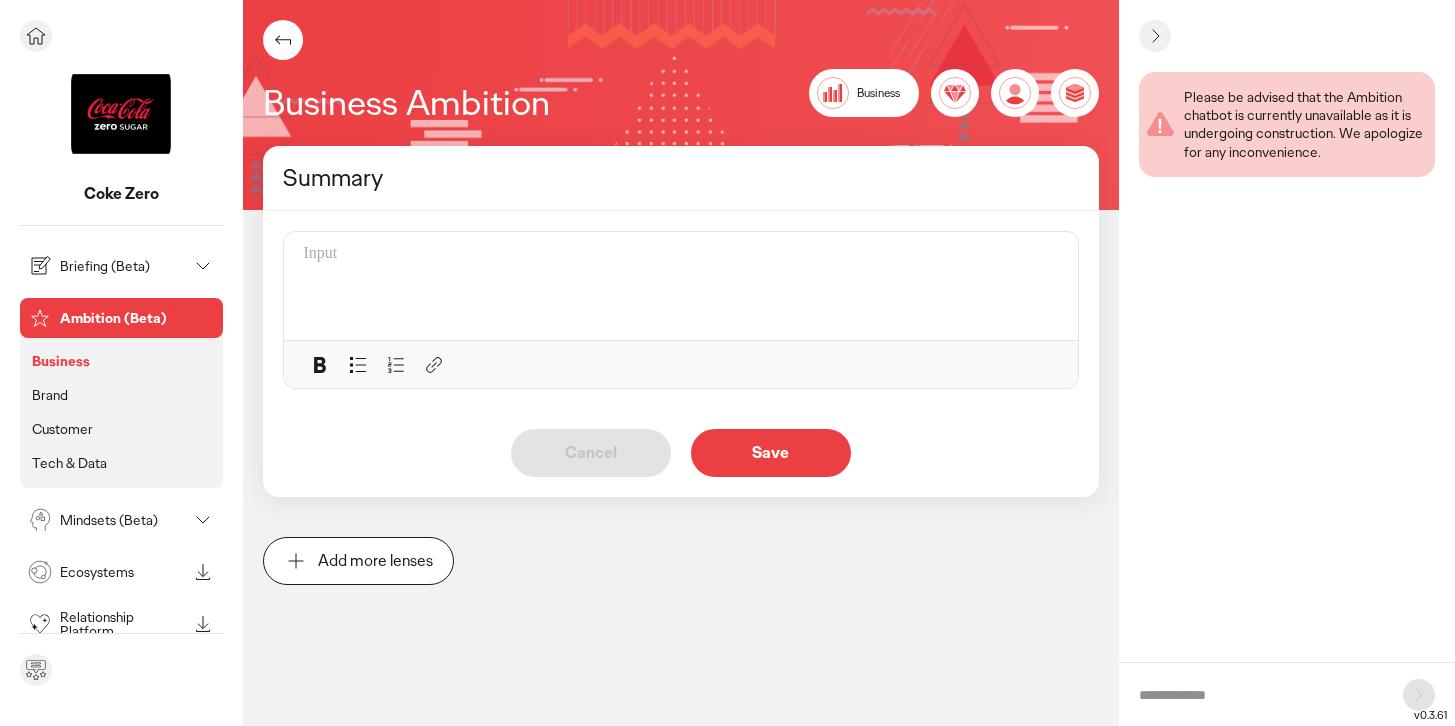 click on "Brand" 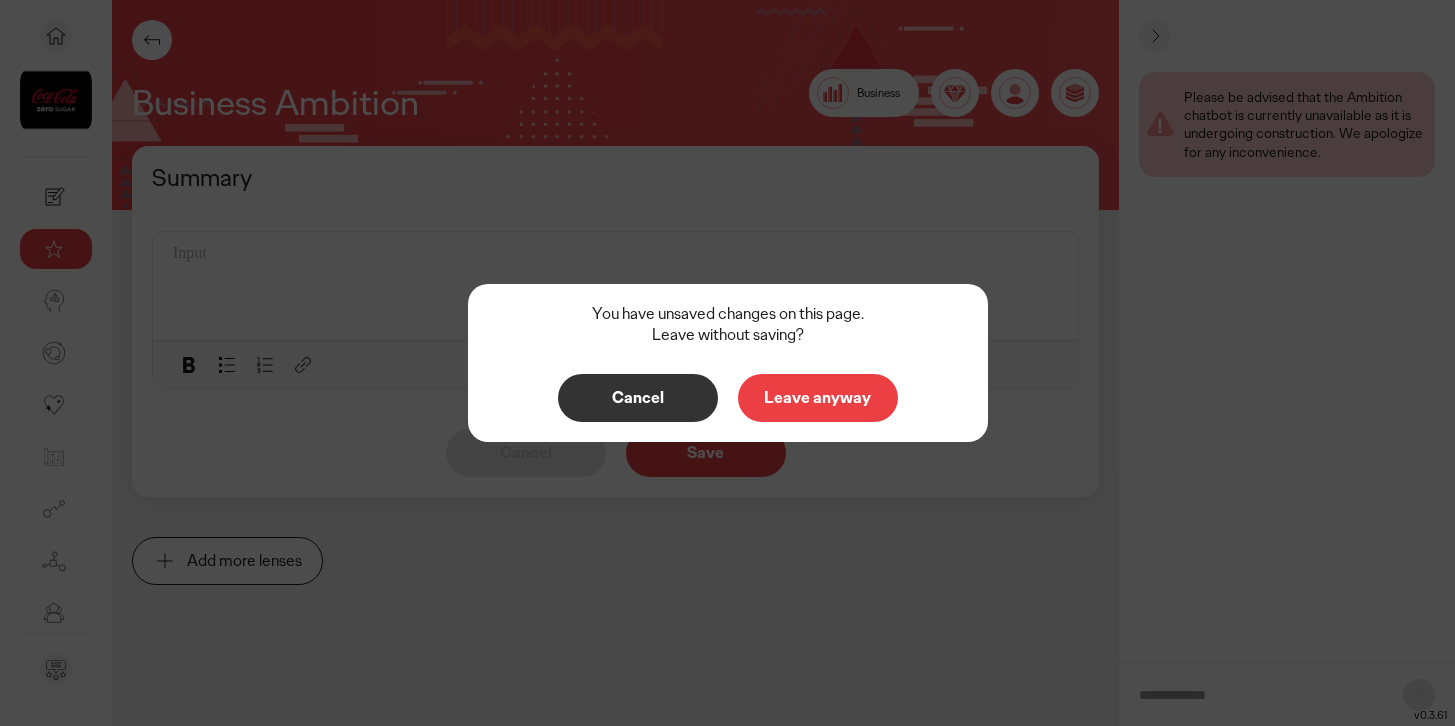 click on "Cancel" at bounding box center (638, 398) 